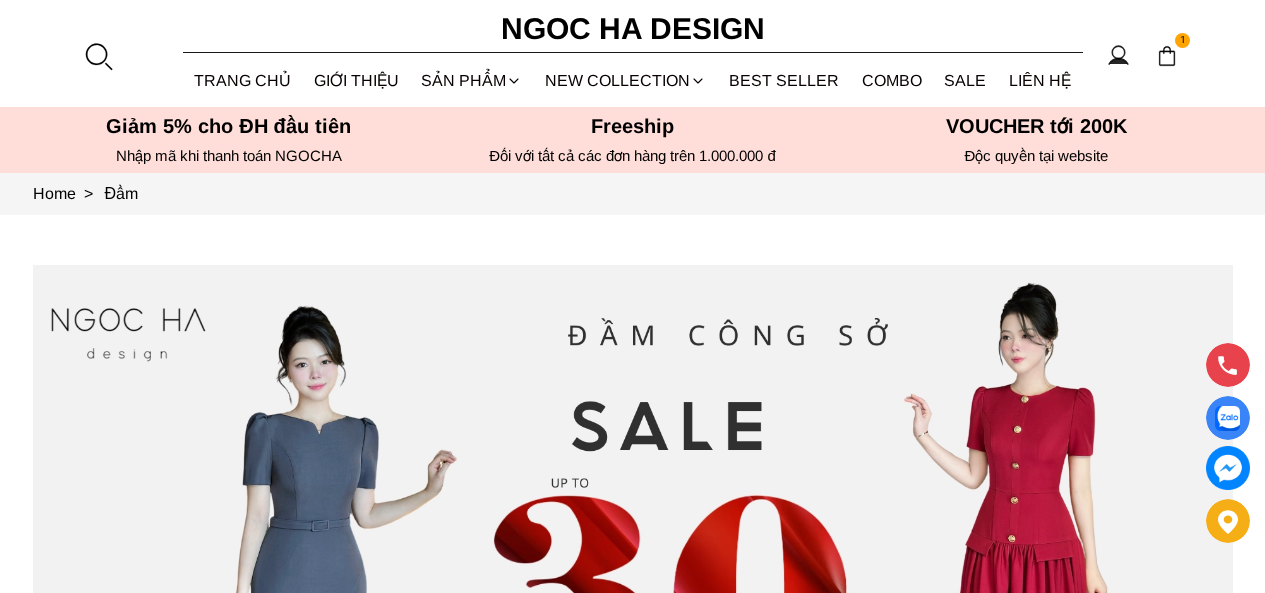 click at bounding box center [98, 56] 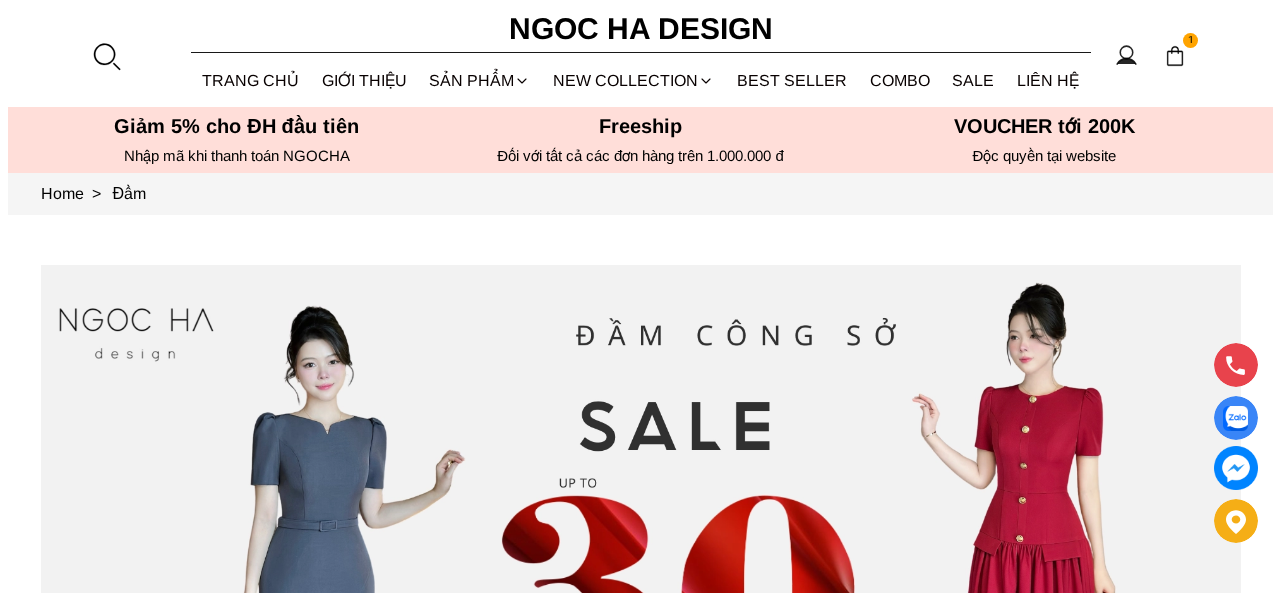 scroll, scrollTop: 0, scrollLeft: 0, axis: both 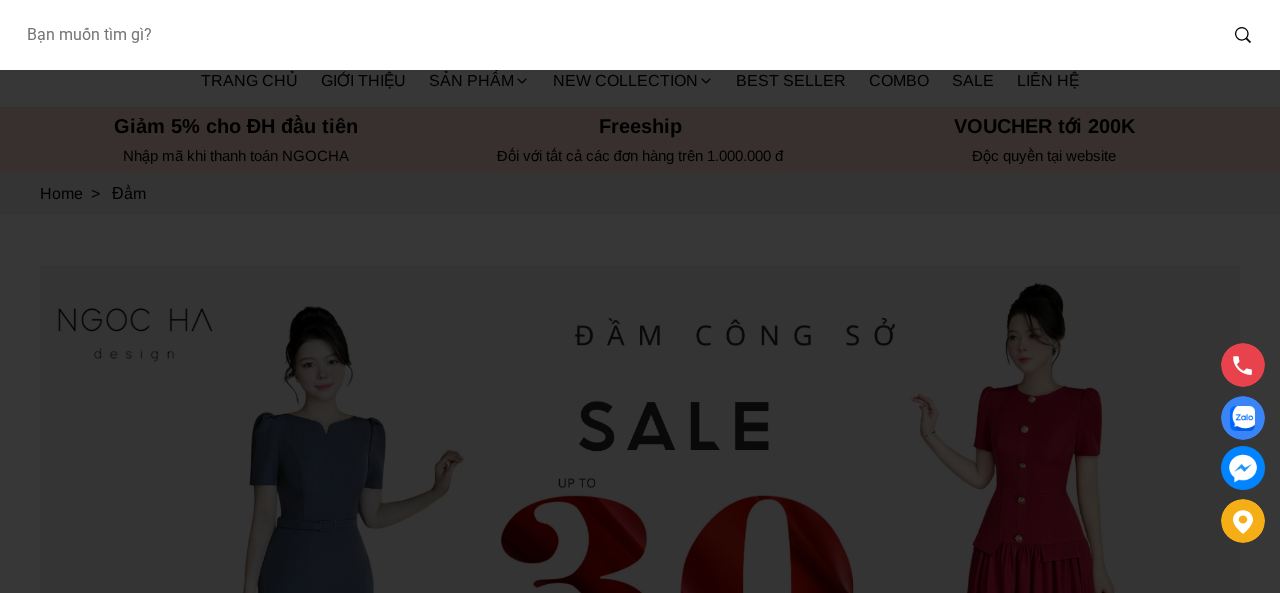 click at bounding box center [613, 35] 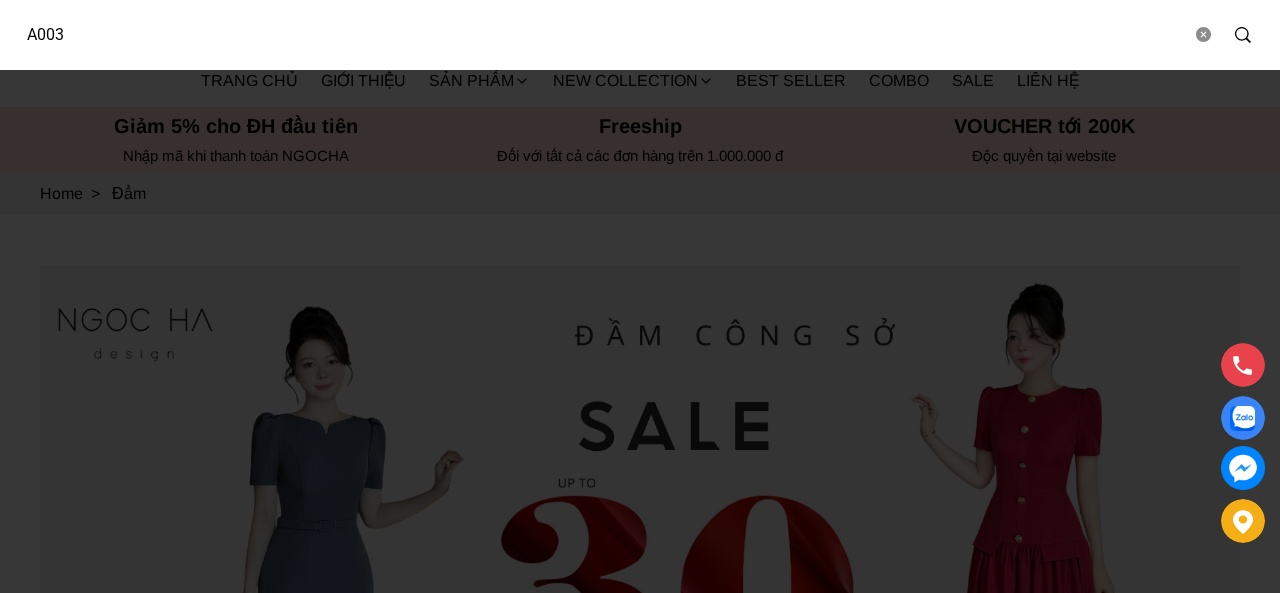 type on "A003" 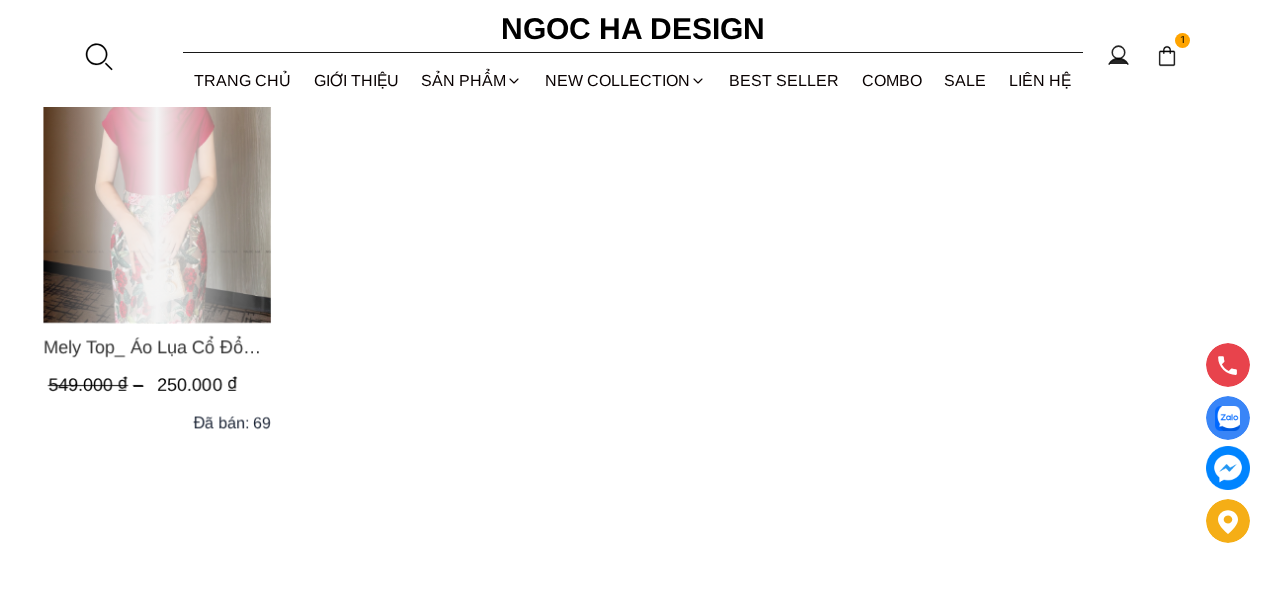 scroll, scrollTop: 0, scrollLeft: 0, axis: both 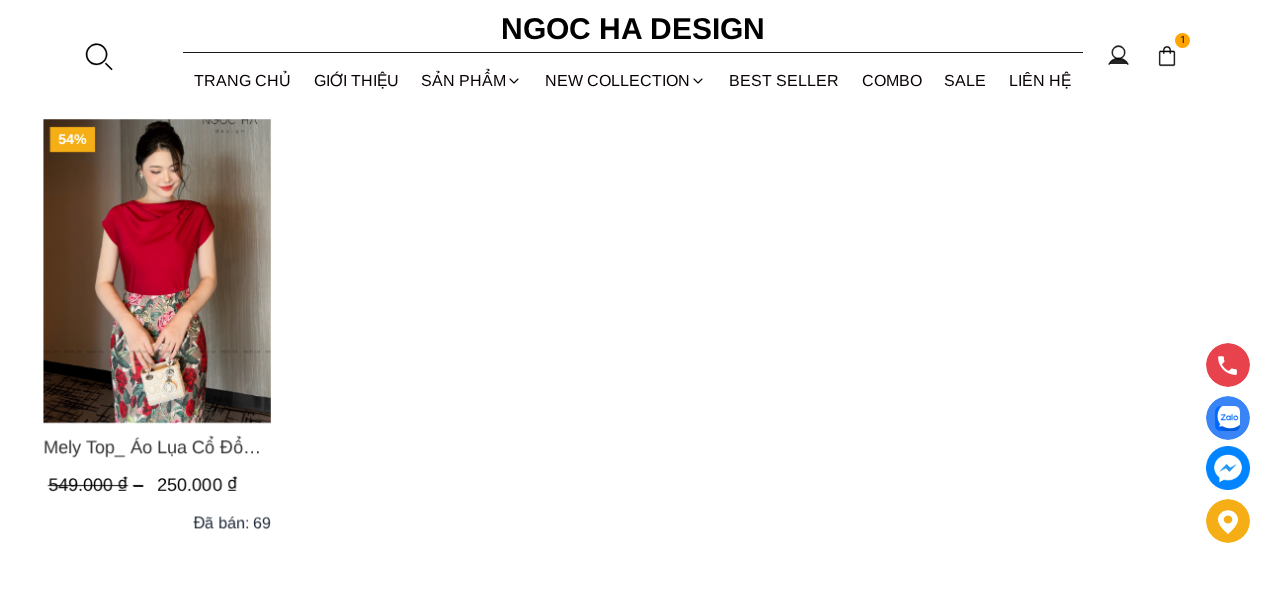 click at bounding box center [157, 271] 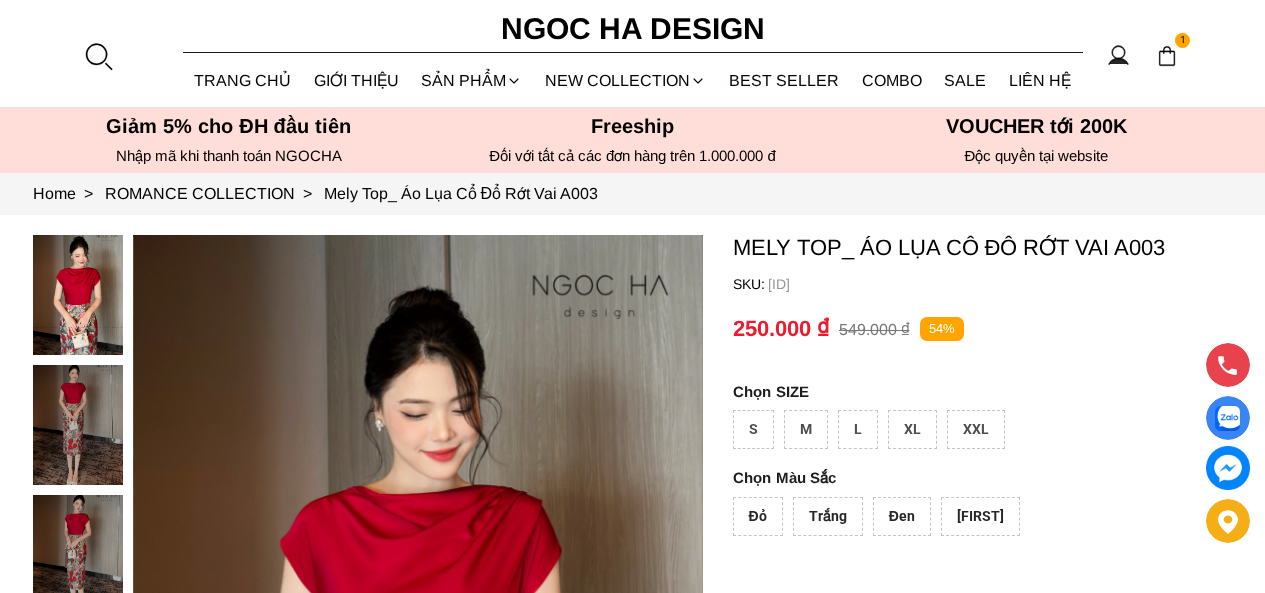 scroll, scrollTop: 0, scrollLeft: 0, axis: both 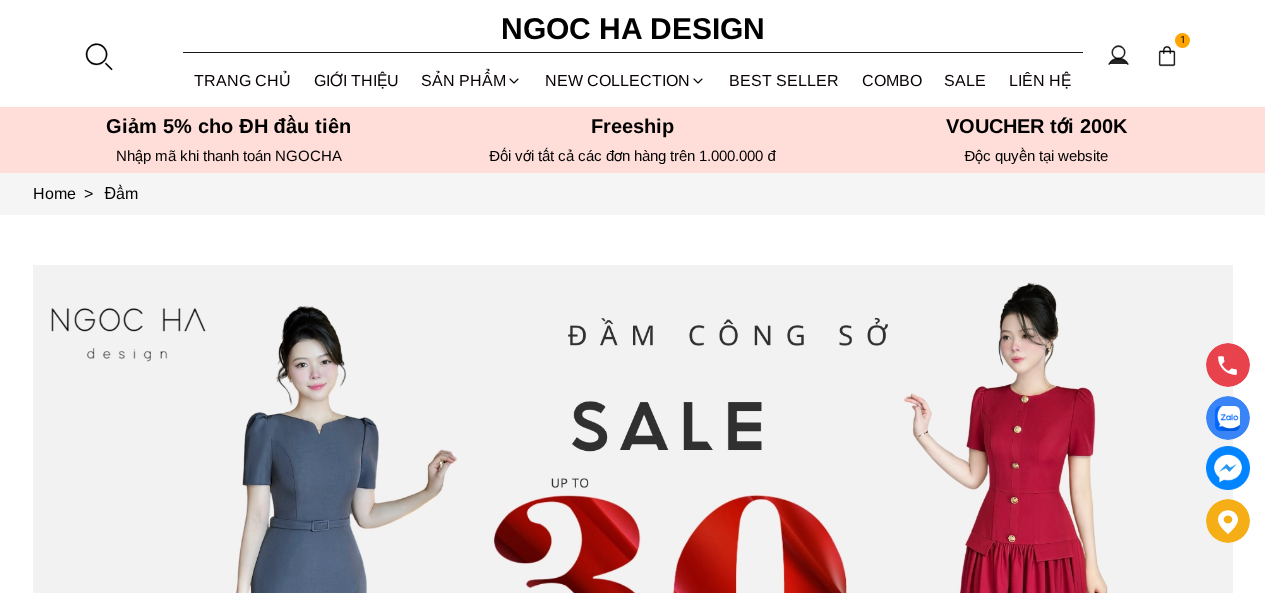 click at bounding box center [98, 56] 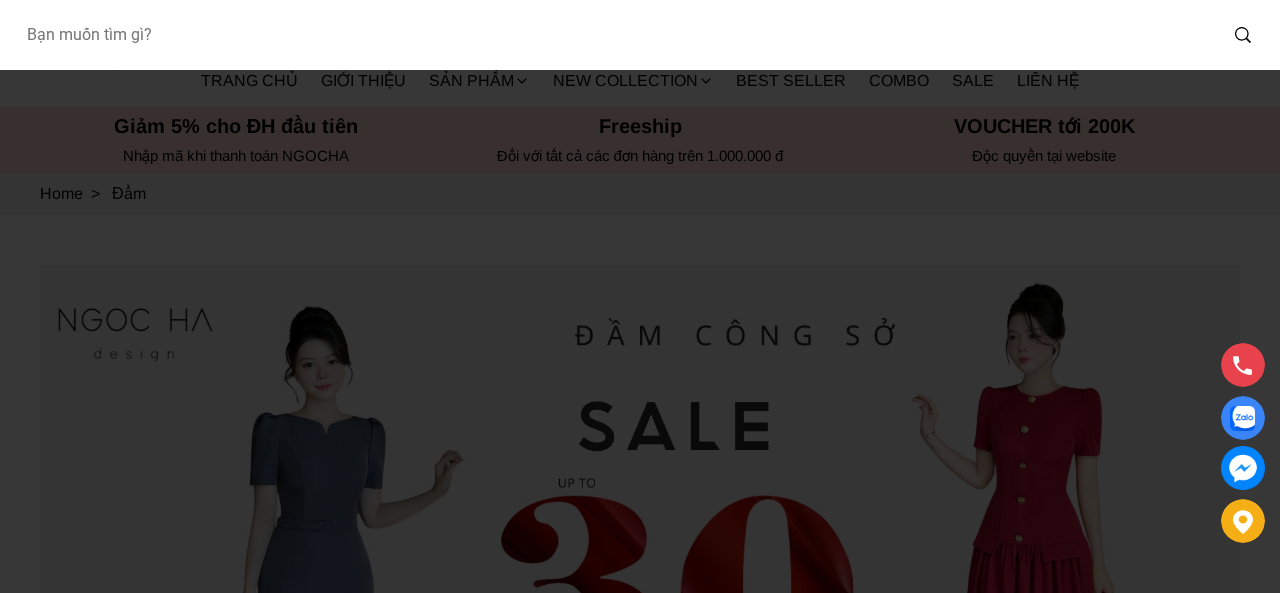 click at bounding box center (613, 35) 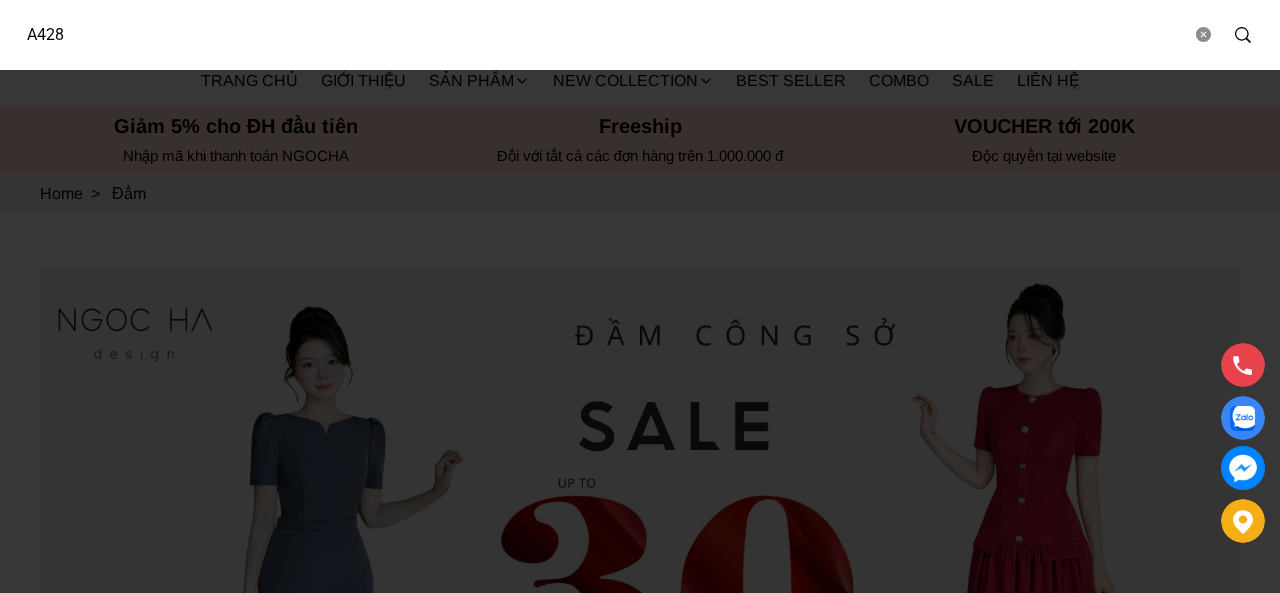 type on "A428" 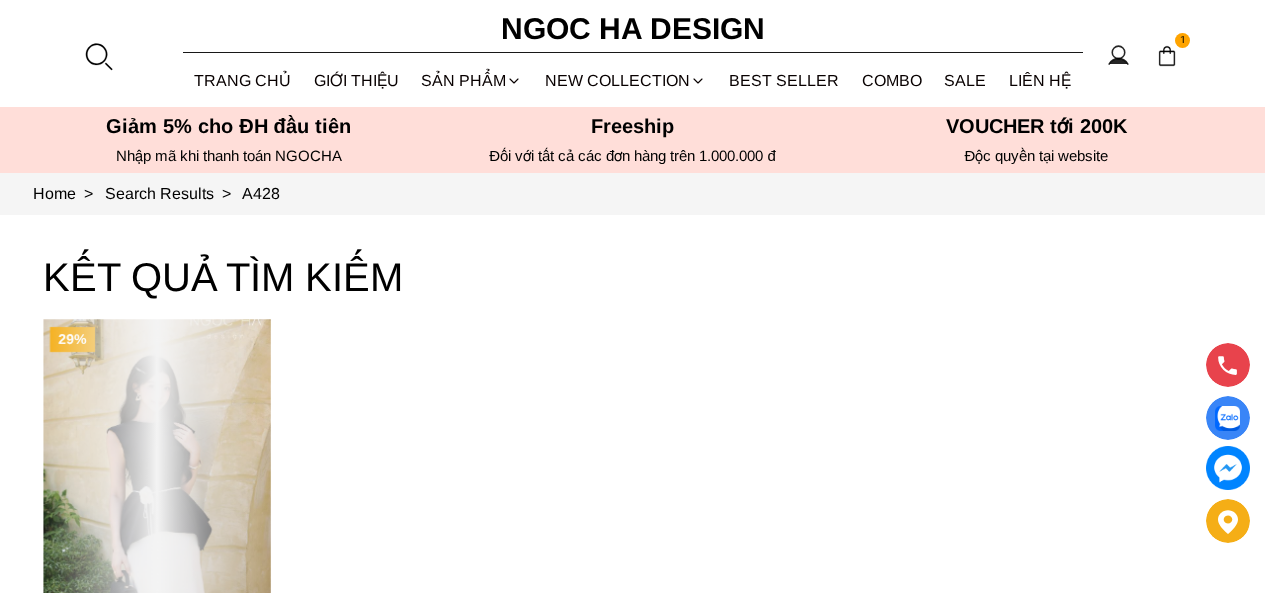 scroll, scrollTop: 0, scrollLeft: 0, axis: both 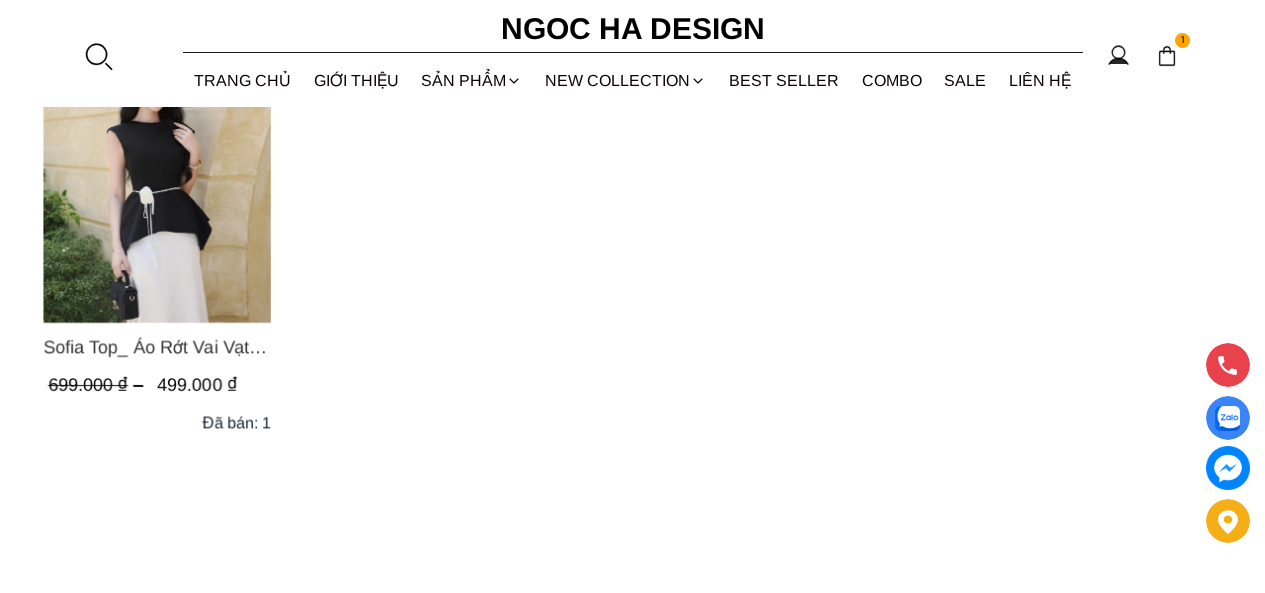 click at bounding box center [157, 171] 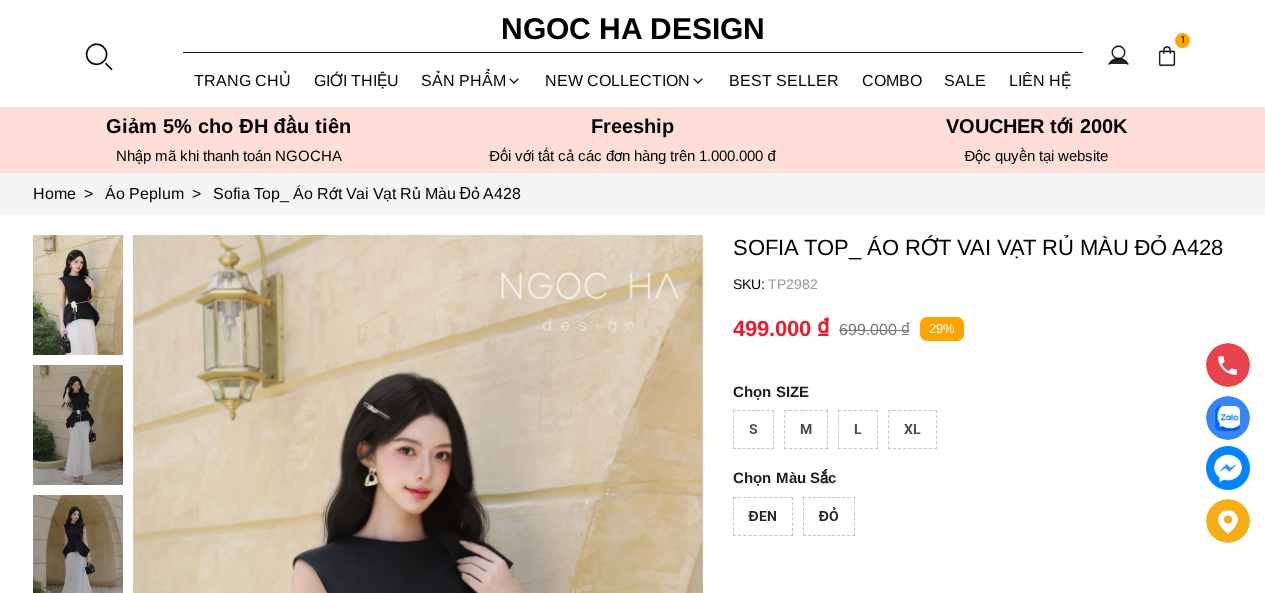 scroll, scrollTop: 300, scrollLeft: 0, axis: vertical 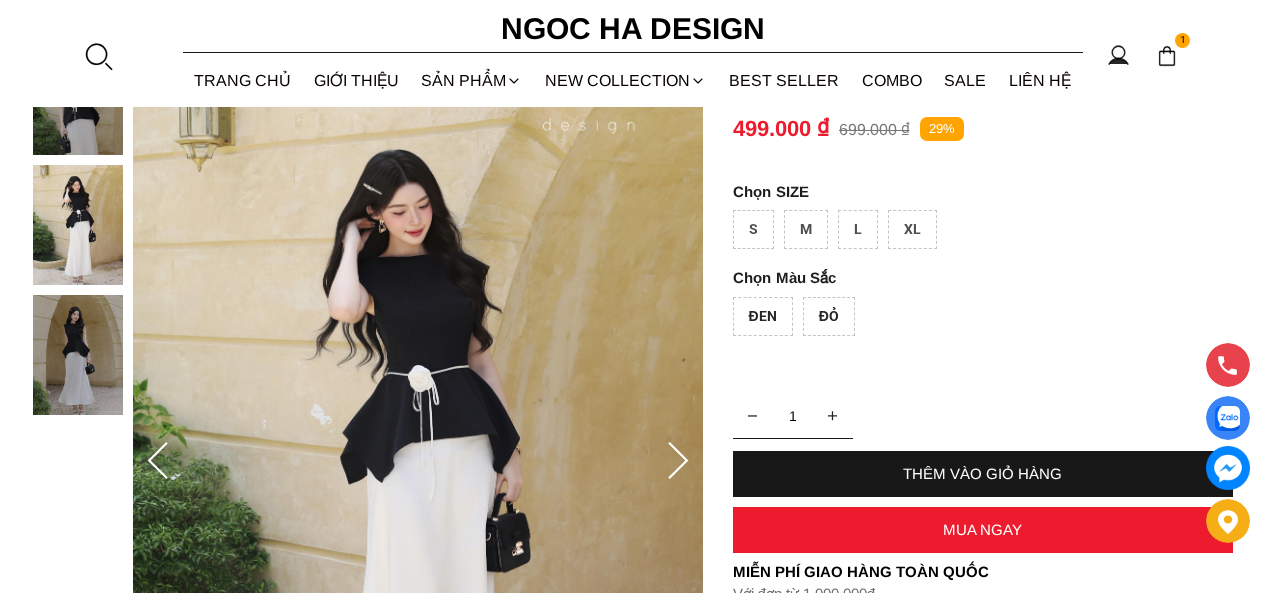 click at bounding box center [98, 56] 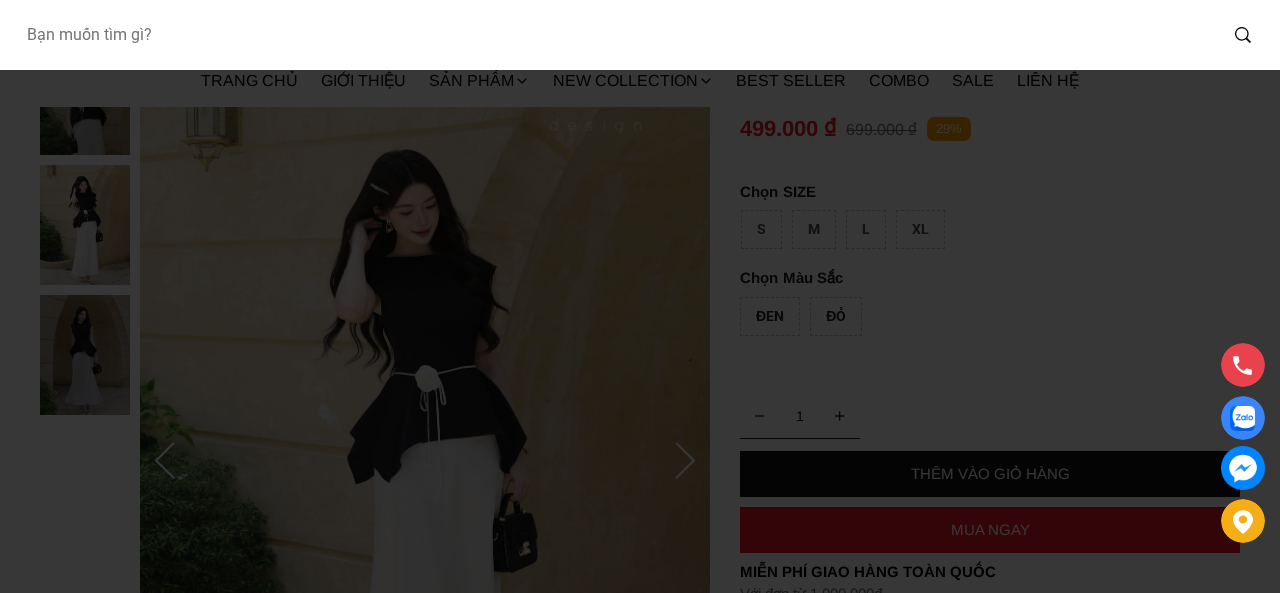 click at bounding box center (613, 35) 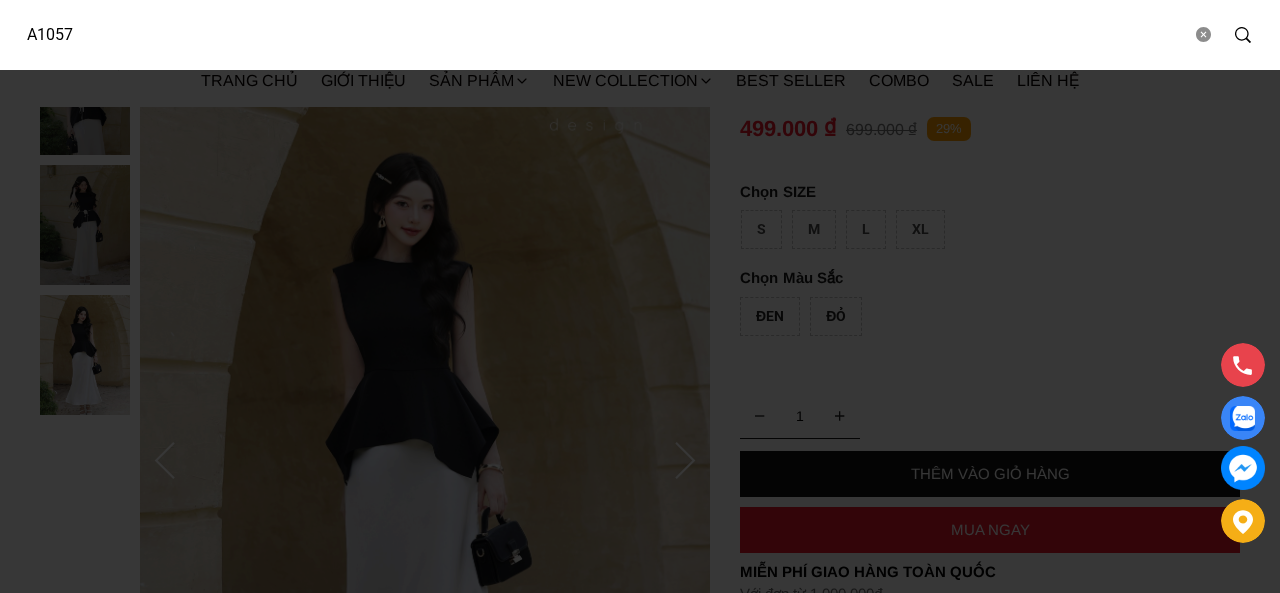 type on "A1057" 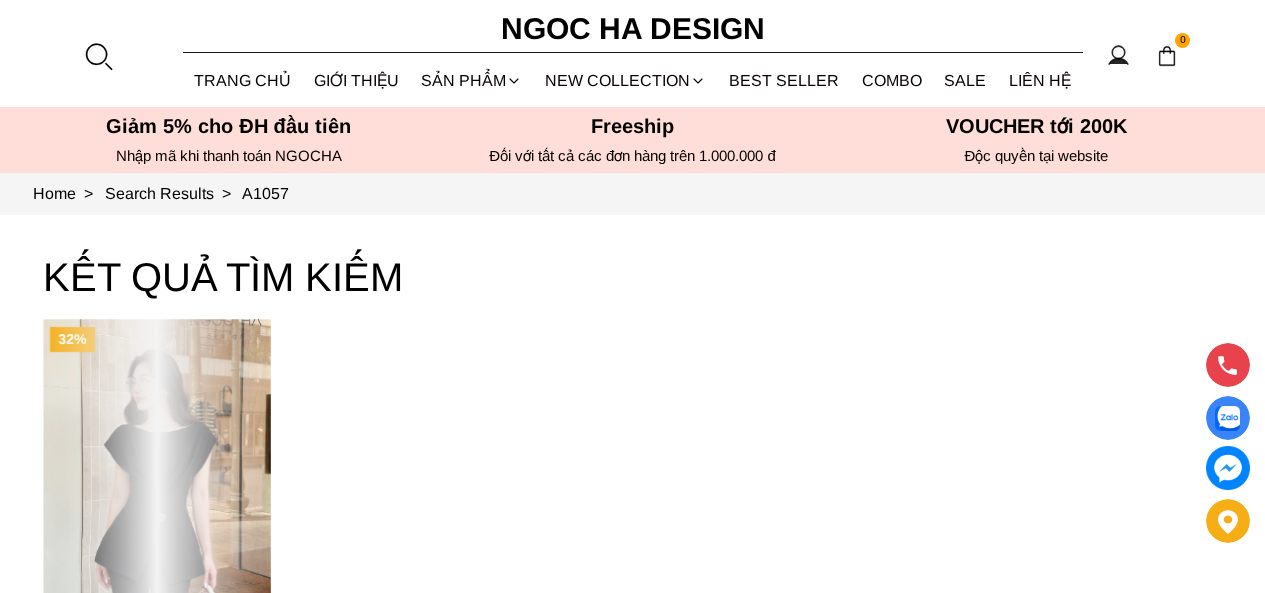 scroll, scrollTop: 0, scrollLeft: 0, axis: both 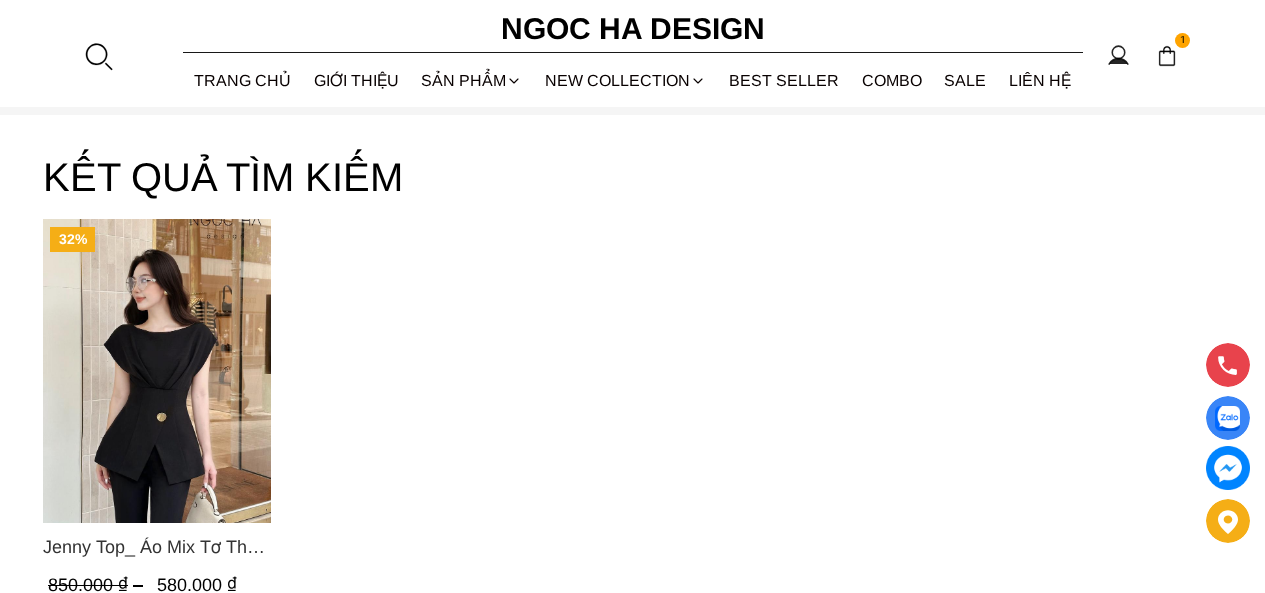 click at bounding box center (157, 371) 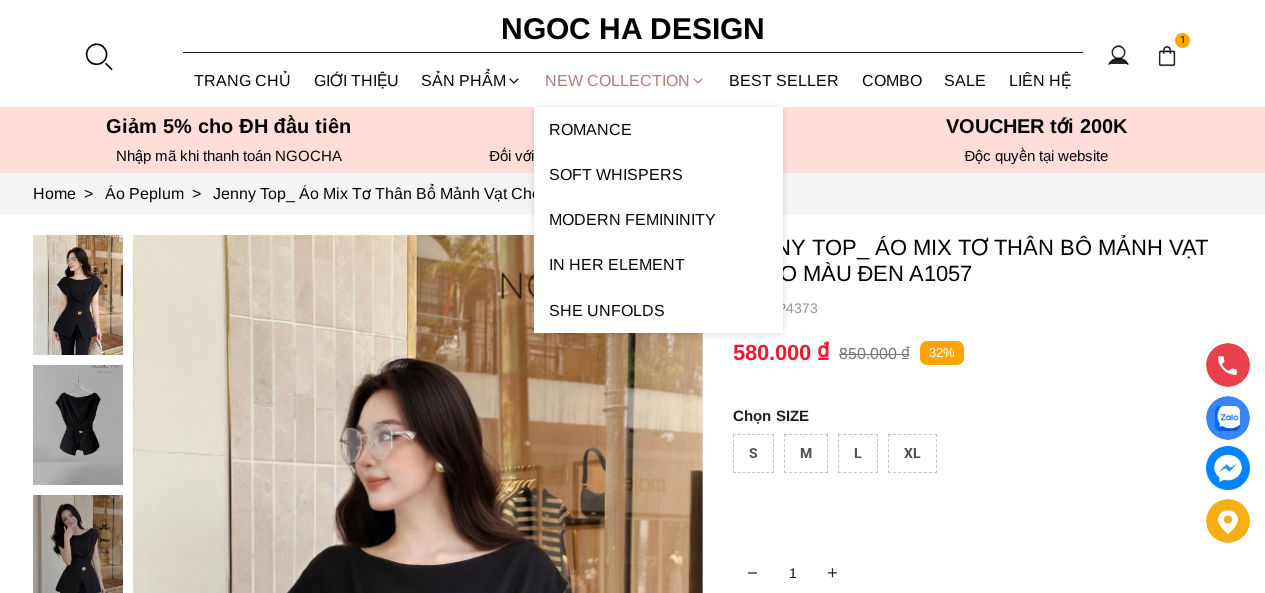 scroll, scrollTop: 0, scrollLeft: 0, axis: both 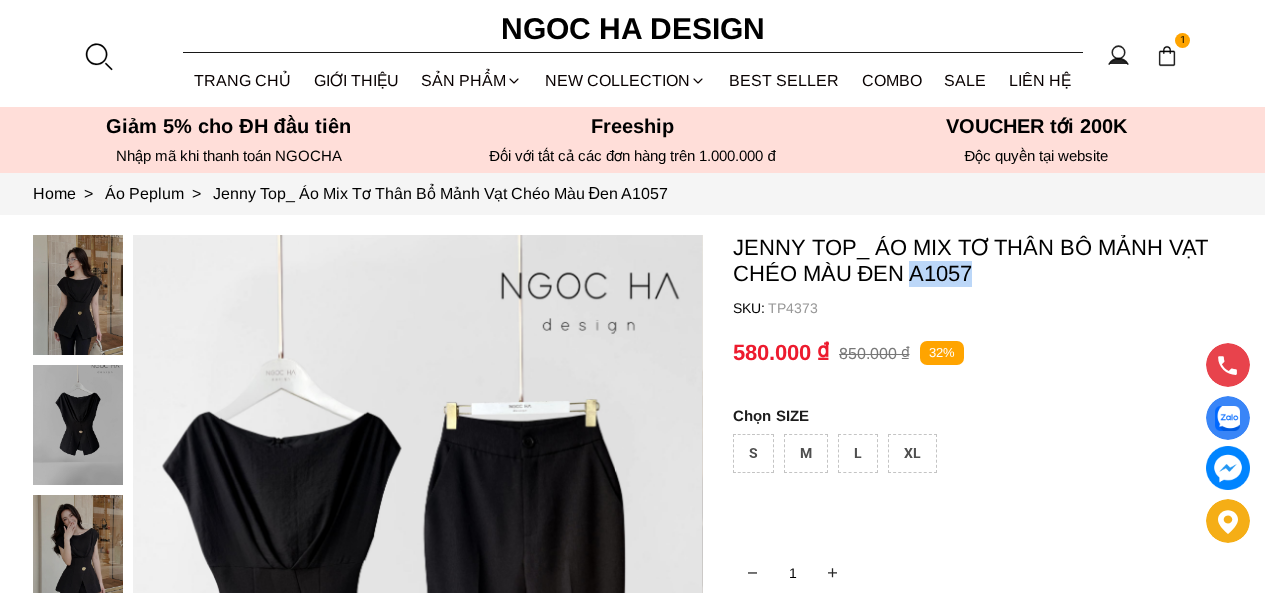 drag, startPoint x: 982, startPoint y: 264, endPoint x: 912, endPoint y: 264, distance: 70 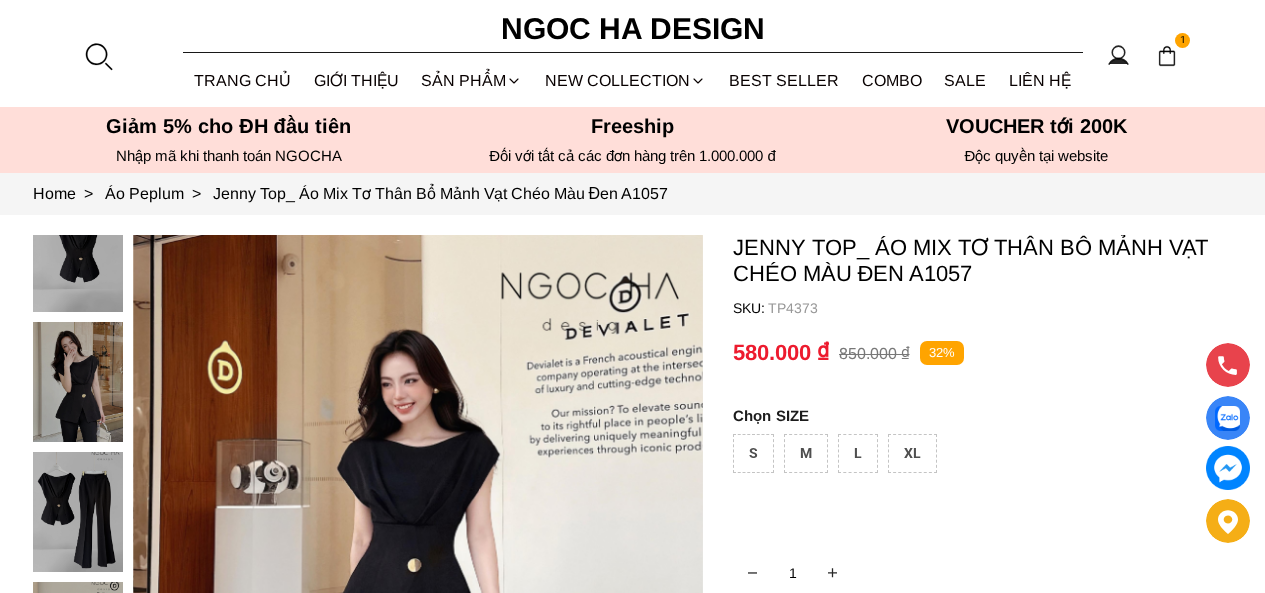 click at bounding box center [98, 56] 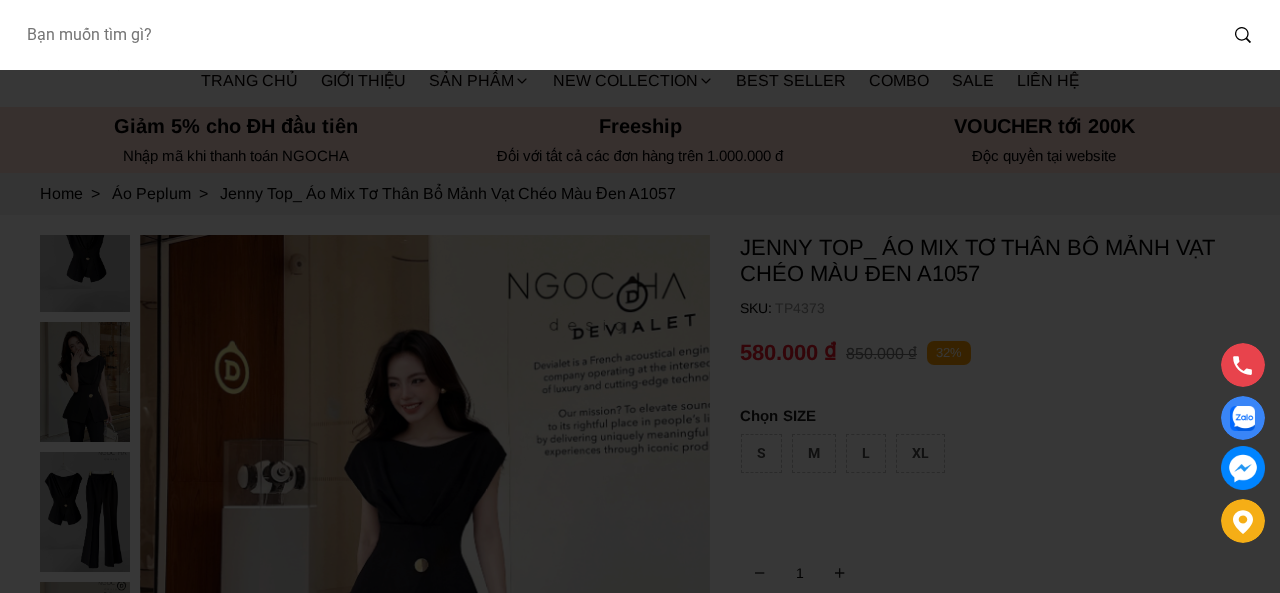 click at bounding box center (613, 35) 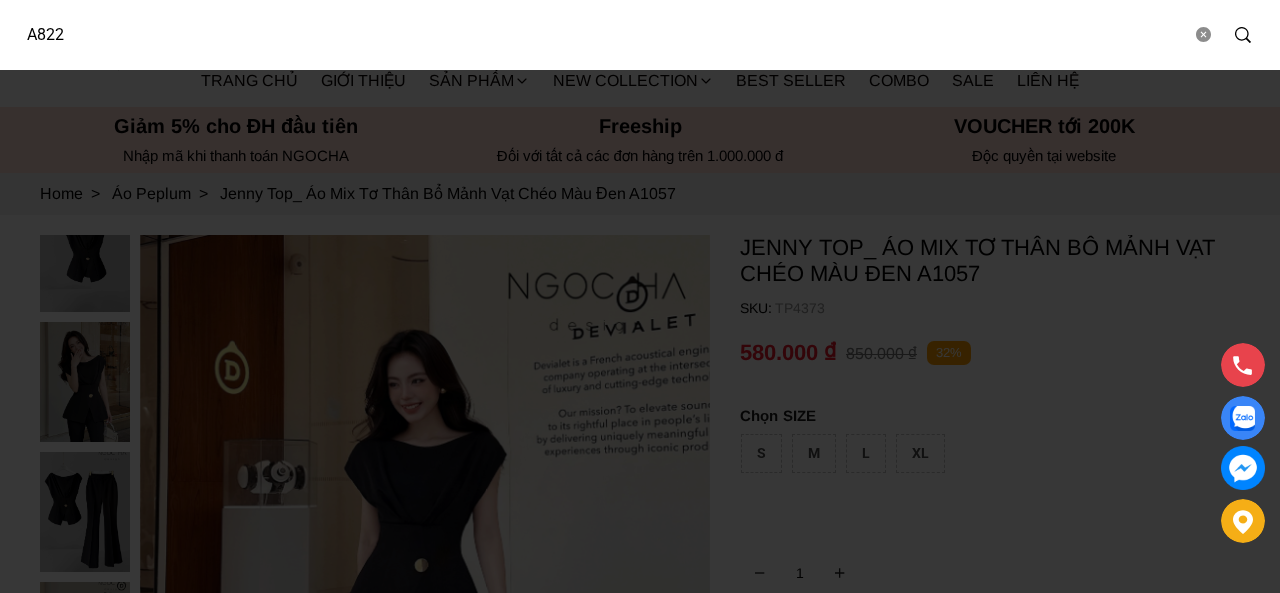 type on "A822" 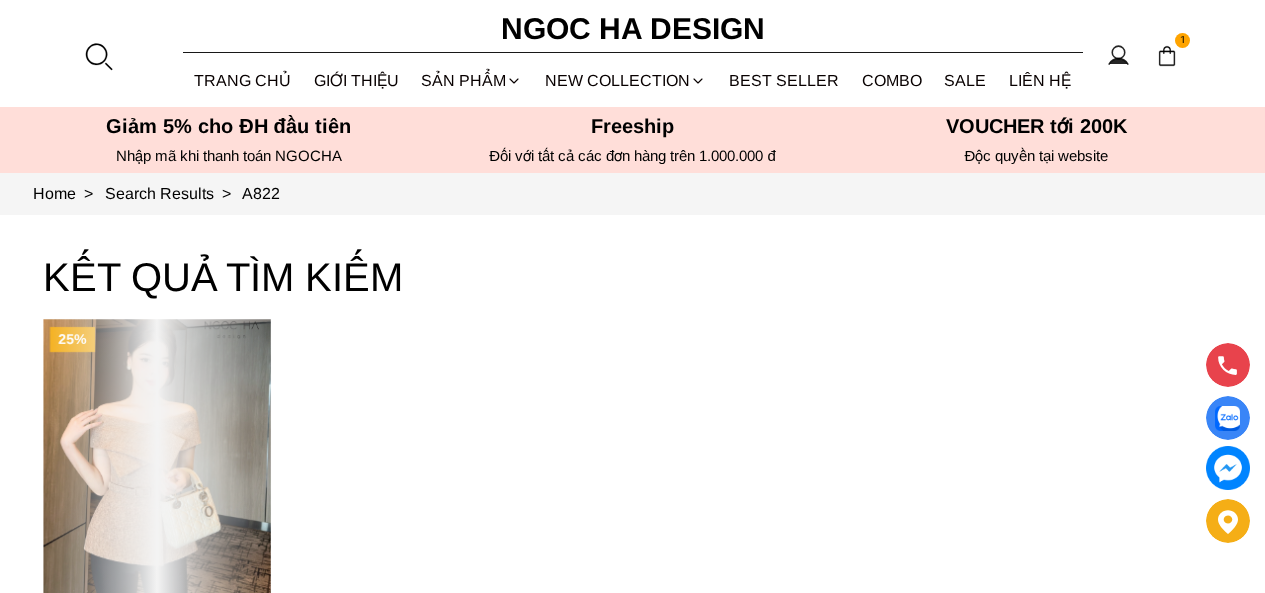 scroll, scrollTop: 0, scrollLeft: 0, axis: both 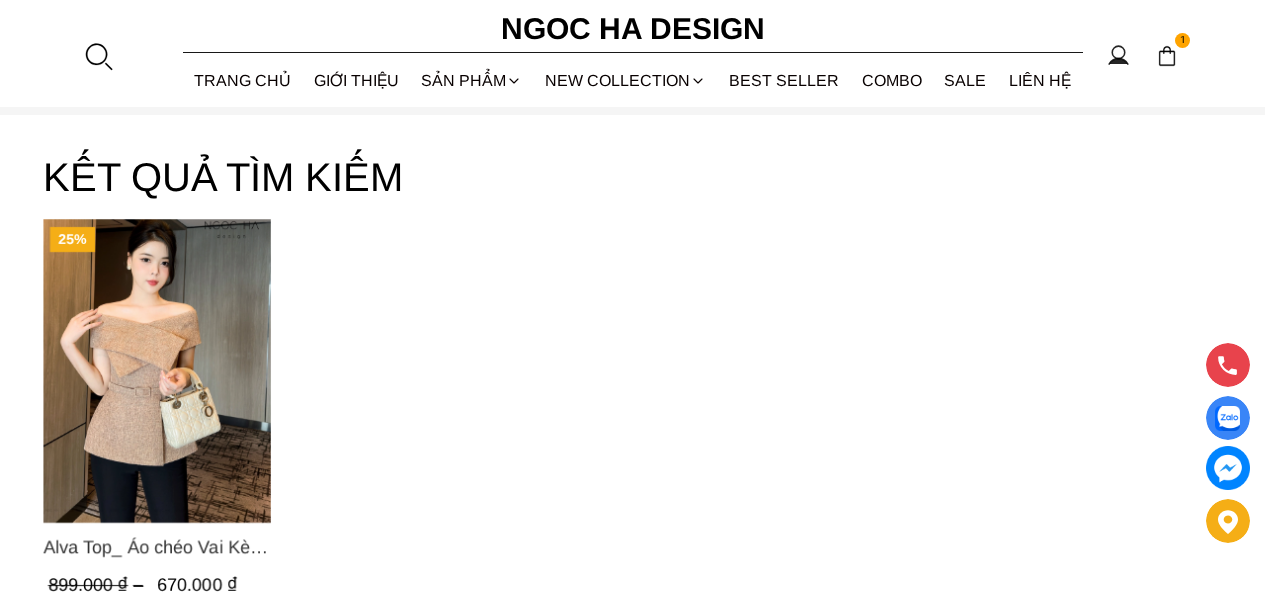 click at bounding box center (157, 371) 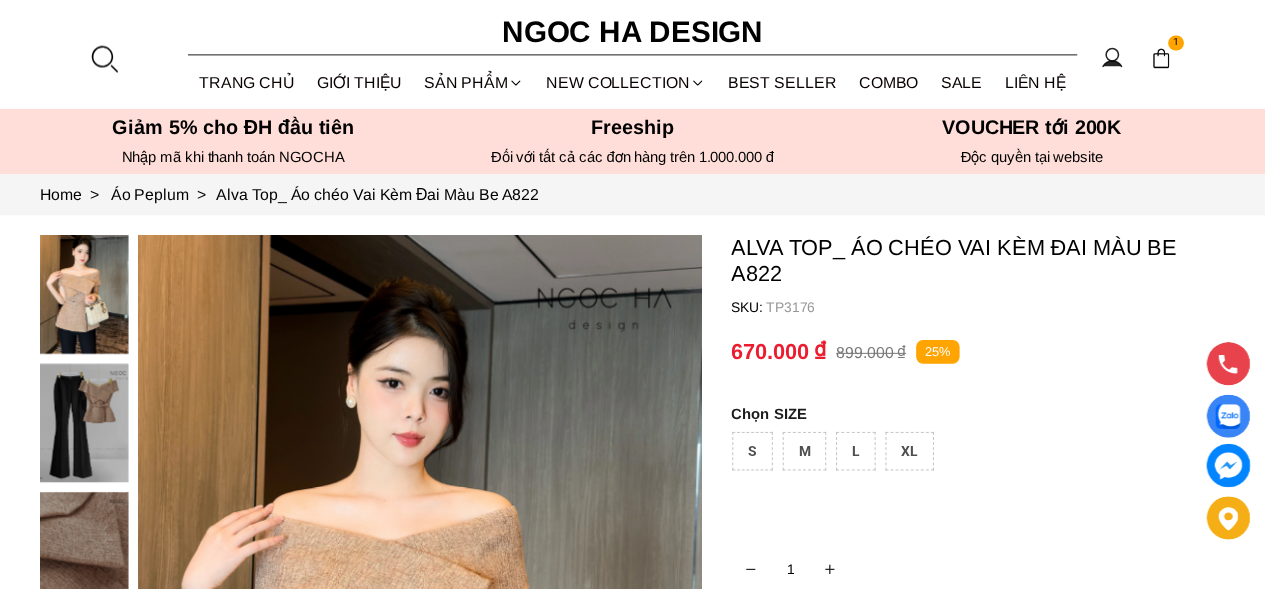 scroll, scrollTop: 0, scrollLeft: 0, axis: both 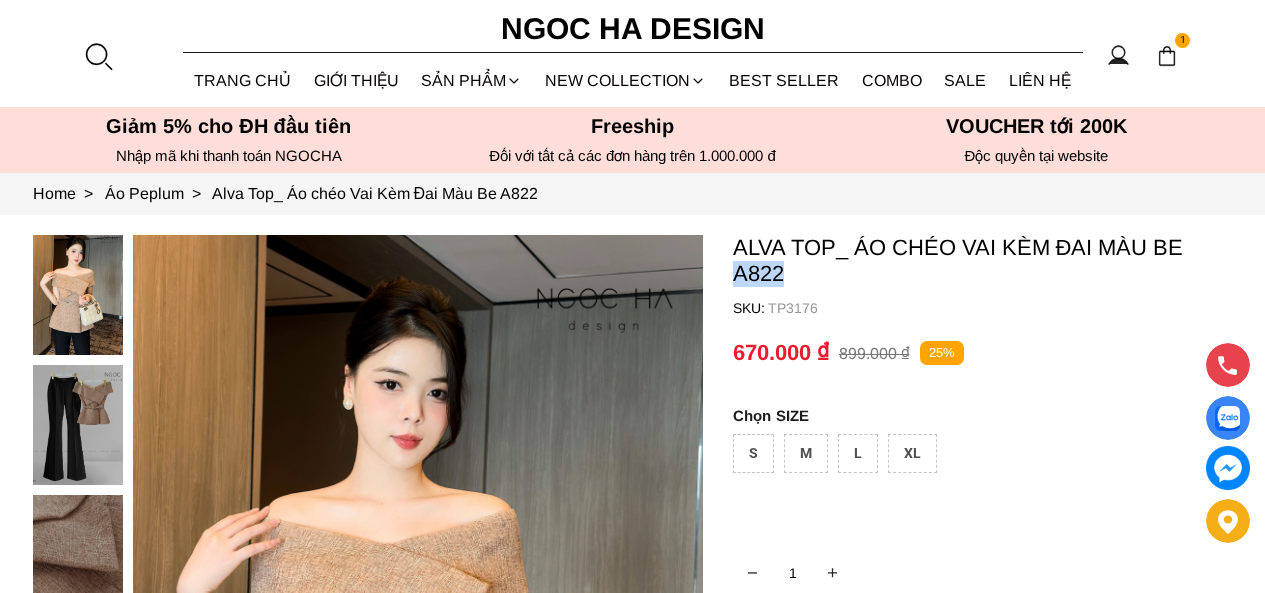 copy on "A822" 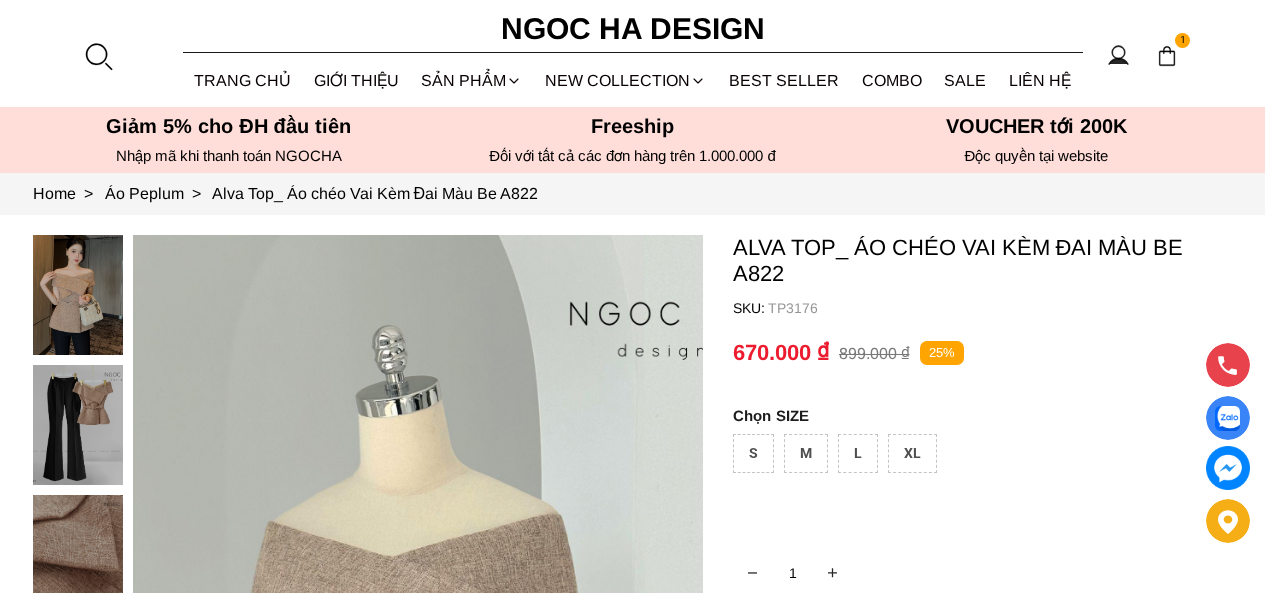 click at bounding box center (98, 56) 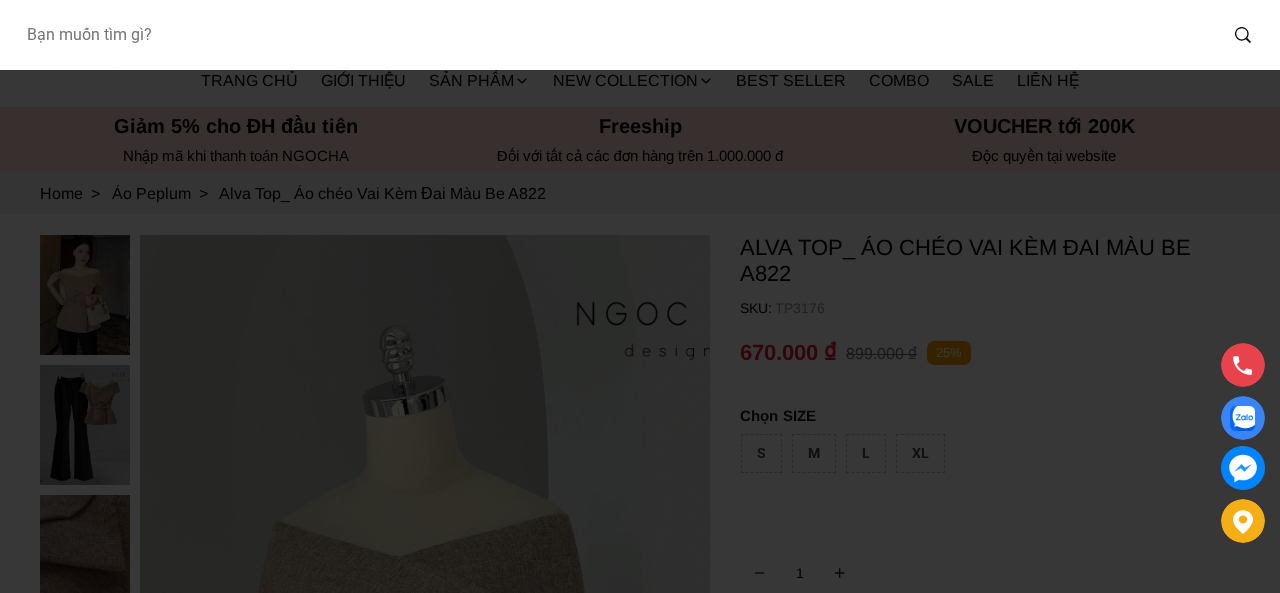 click at bounding box center [613, 35] 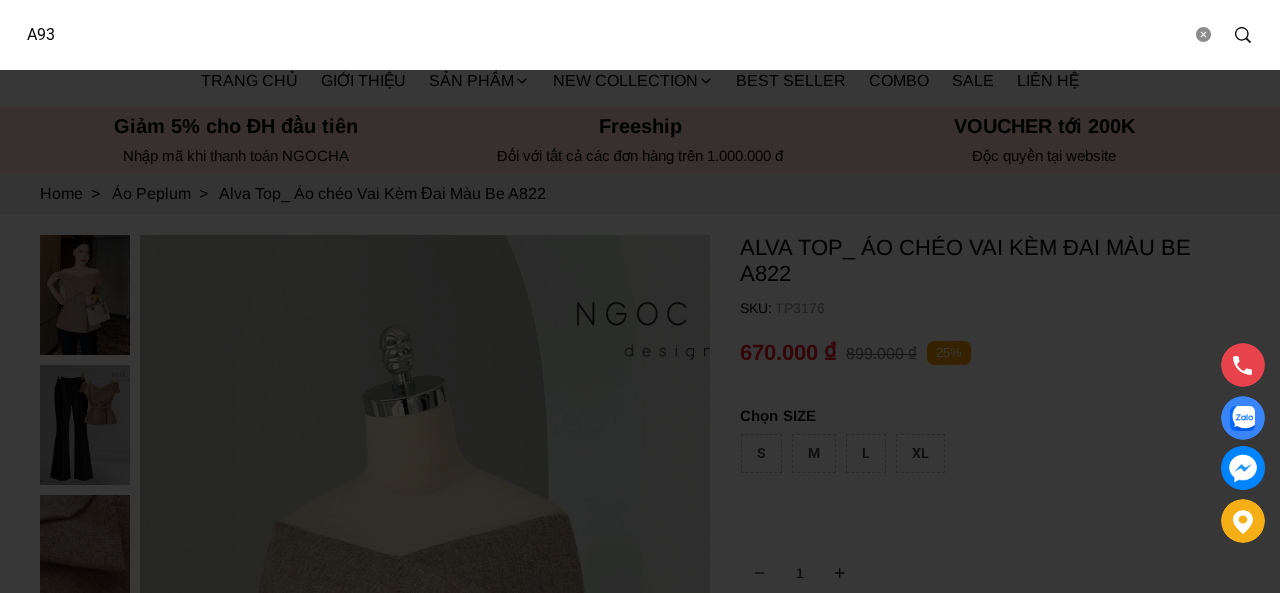 type on "A936" 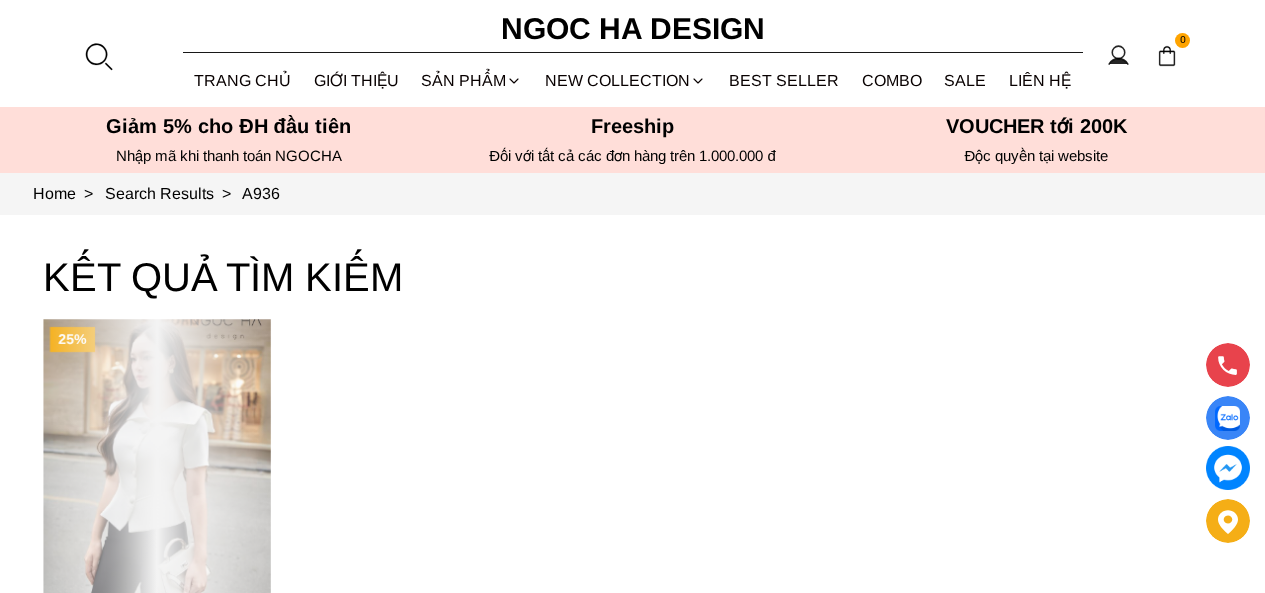 scroll, scrollTop: 0, scrollLeft: 0, axis: both 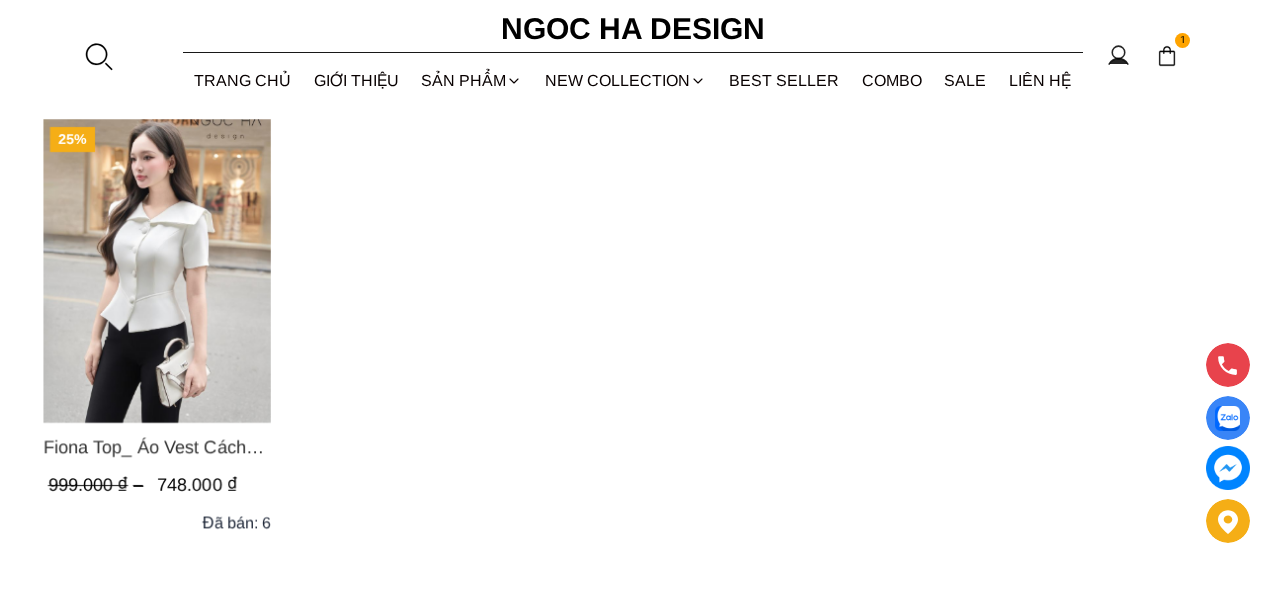 click at bounding box center [157, 271] 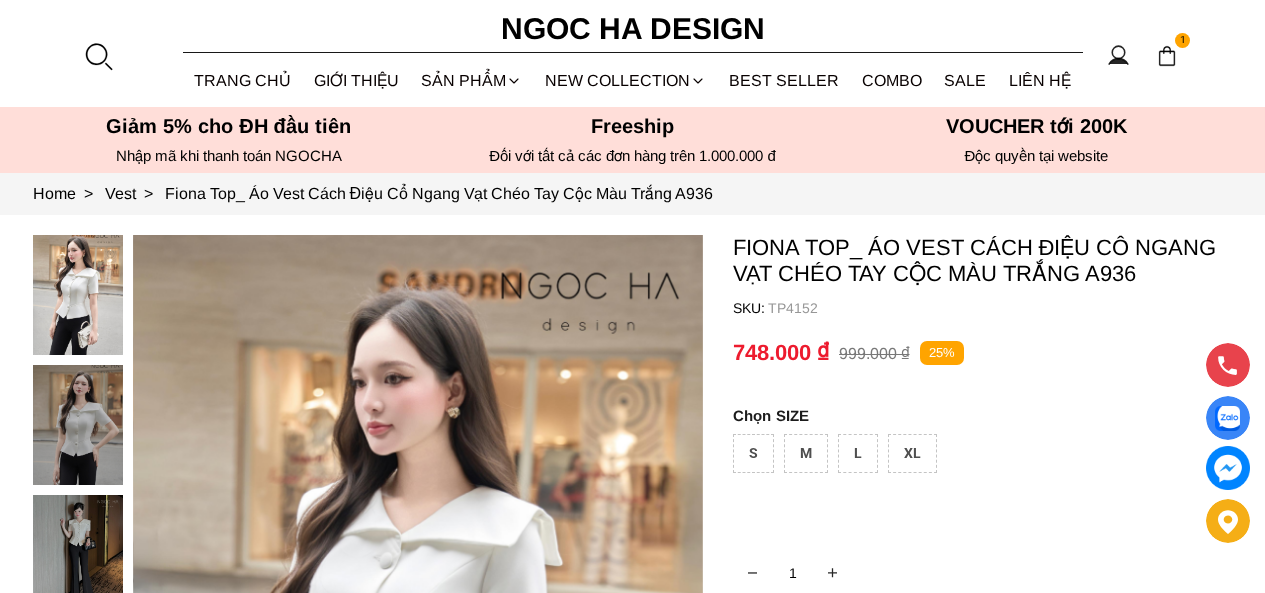 scroll, scrollTop: 0, scrollLeft: 0, axis: both 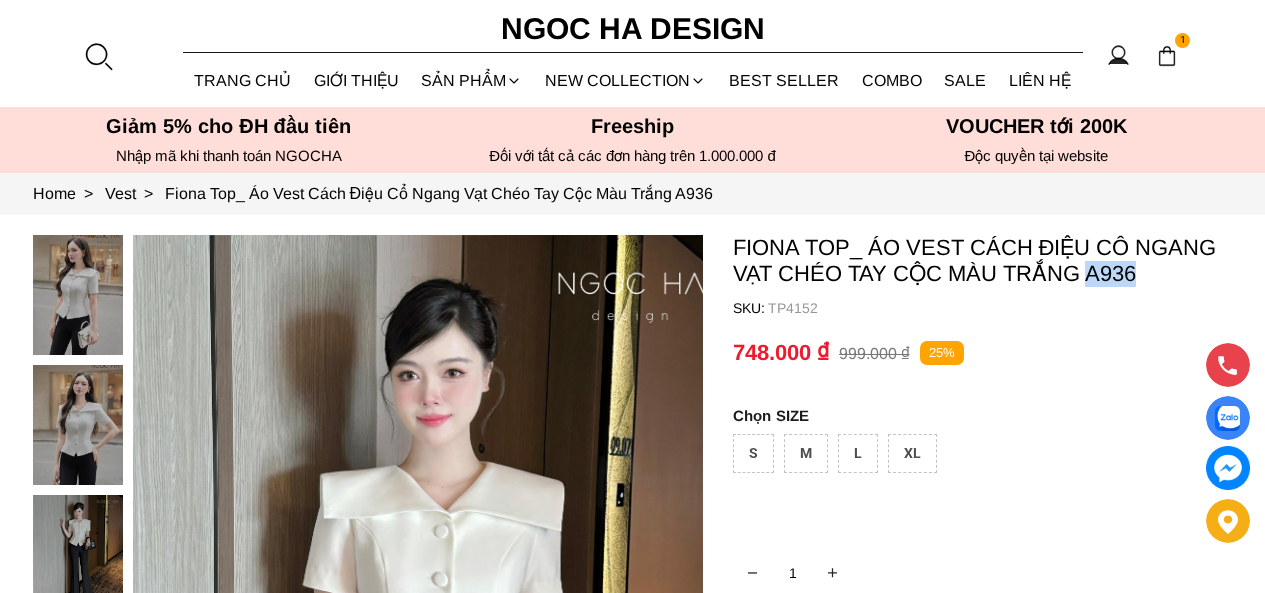 copy on "A936" 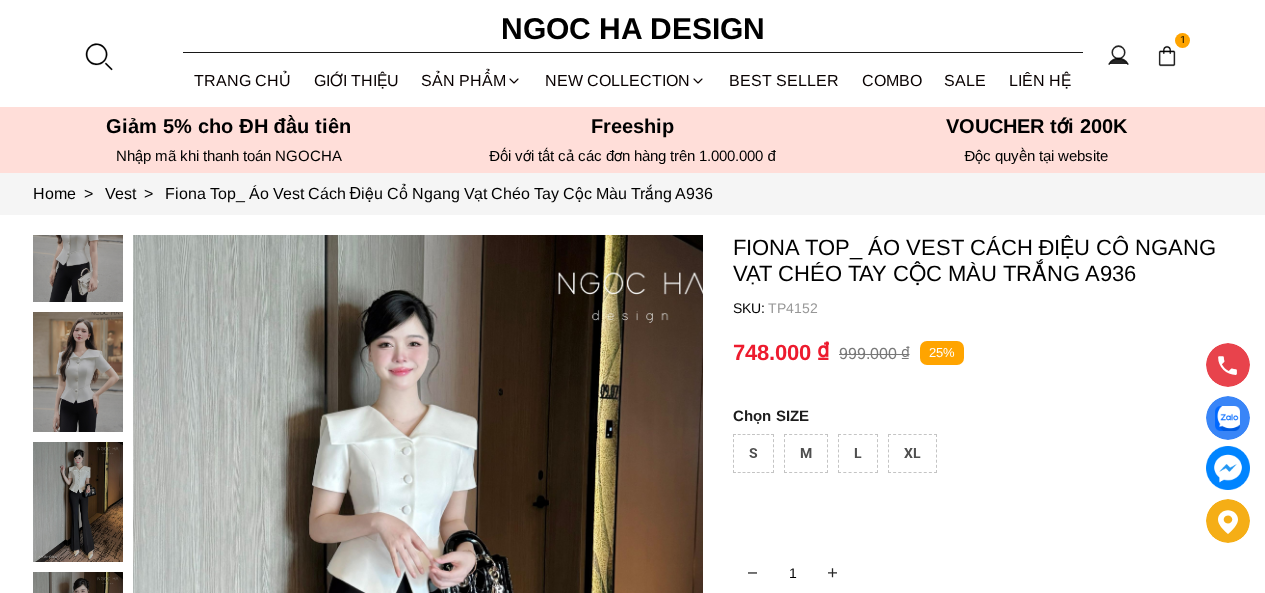click at bounding box center (98, 56) 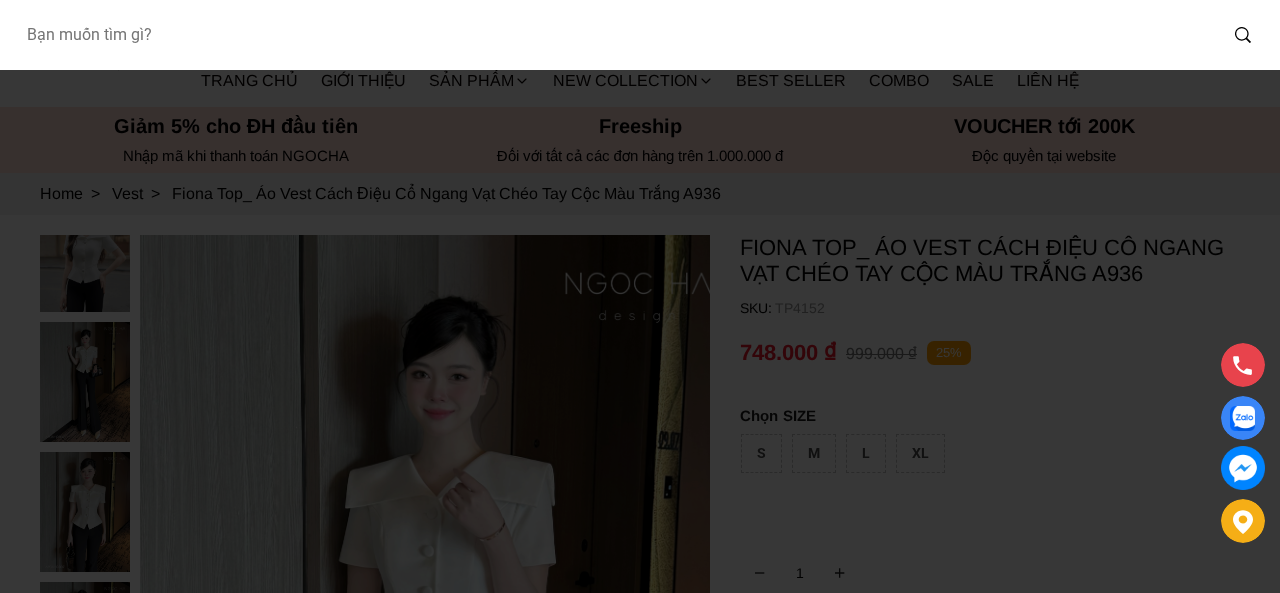 click at bounding box center (613, 35) 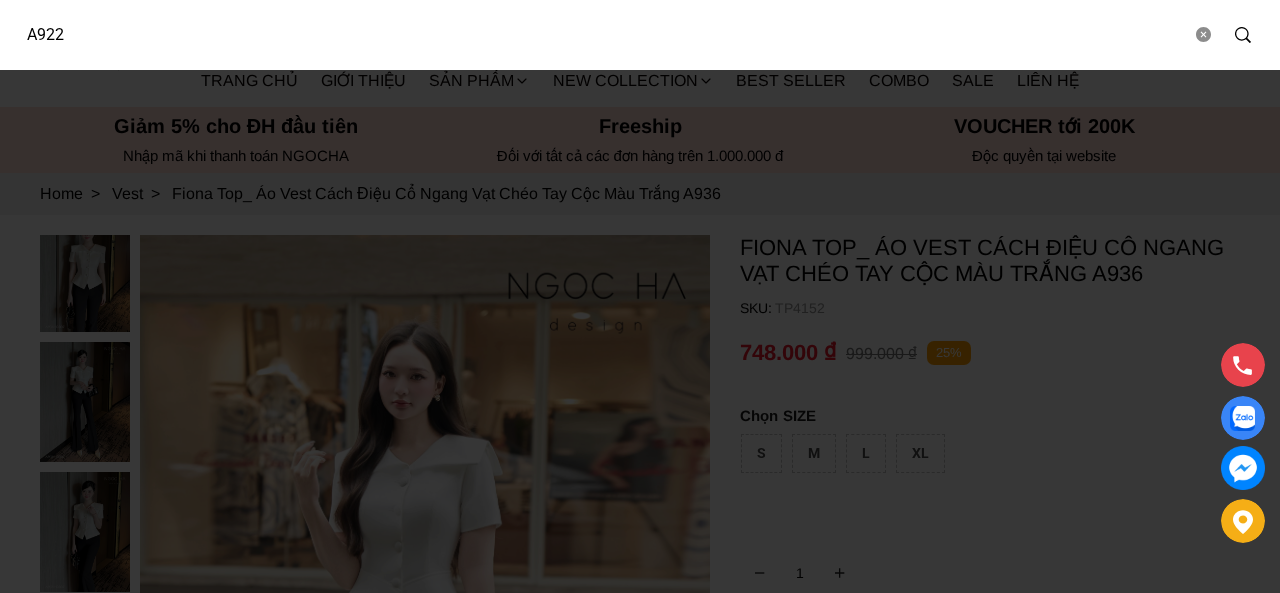 type on "A922" 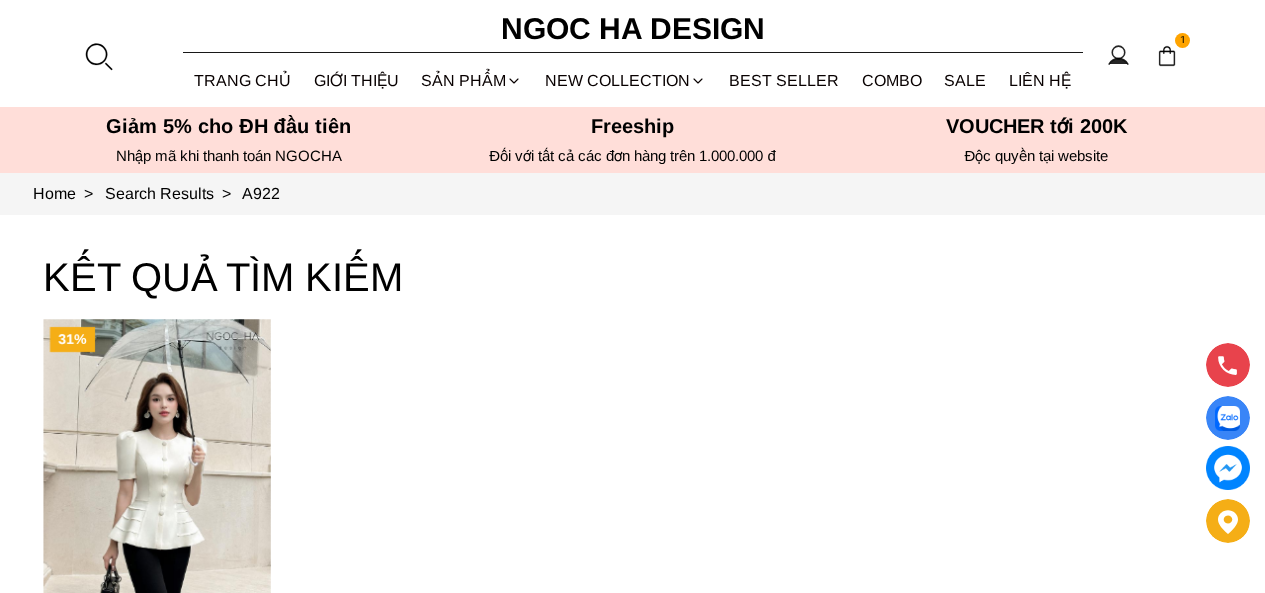 scroll, scrollTop: 0, scrollLeft: 0, axis: both 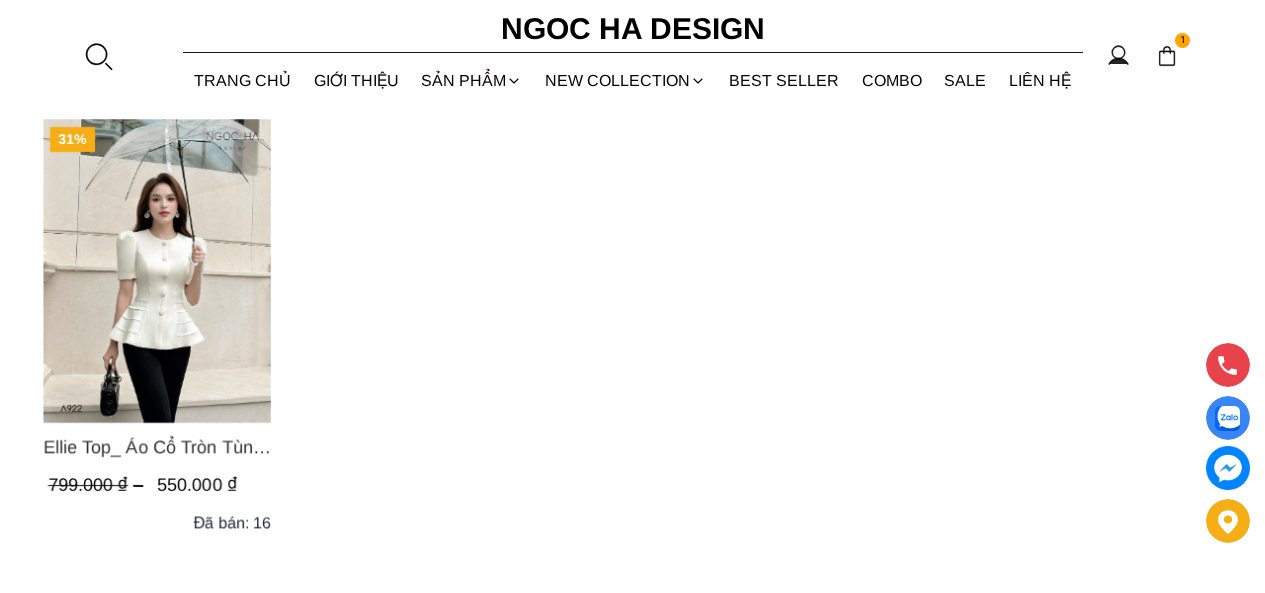 click at bounding box center [157, 271] 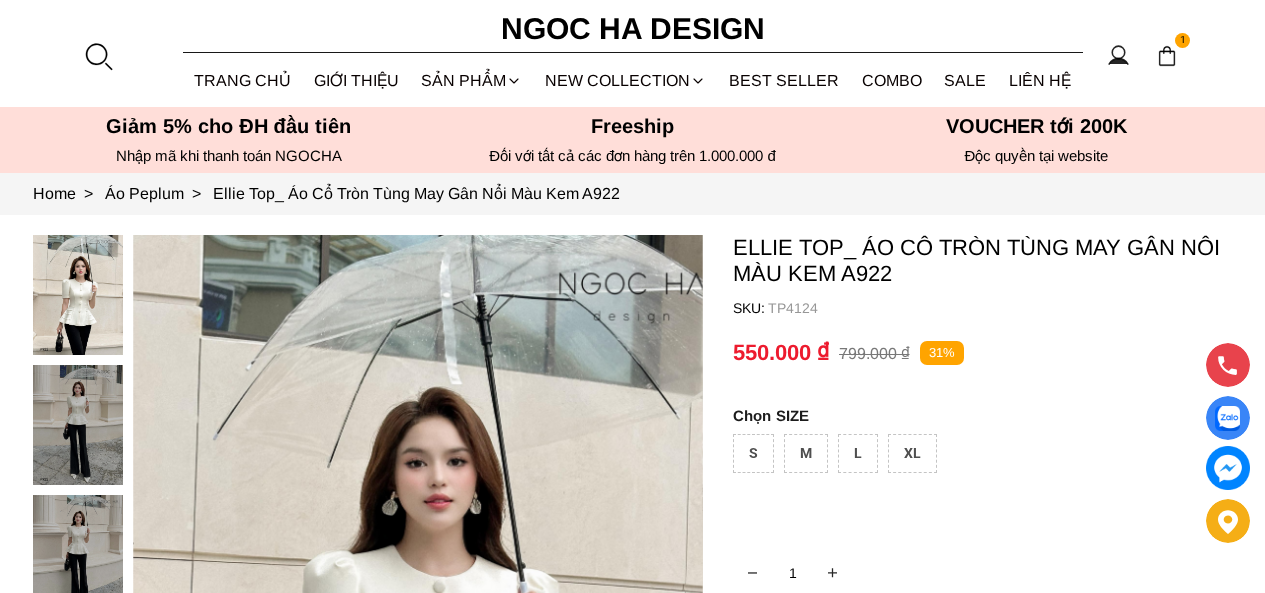 scroll, scrollTop: 0, scrollLeft: 0, axis: both 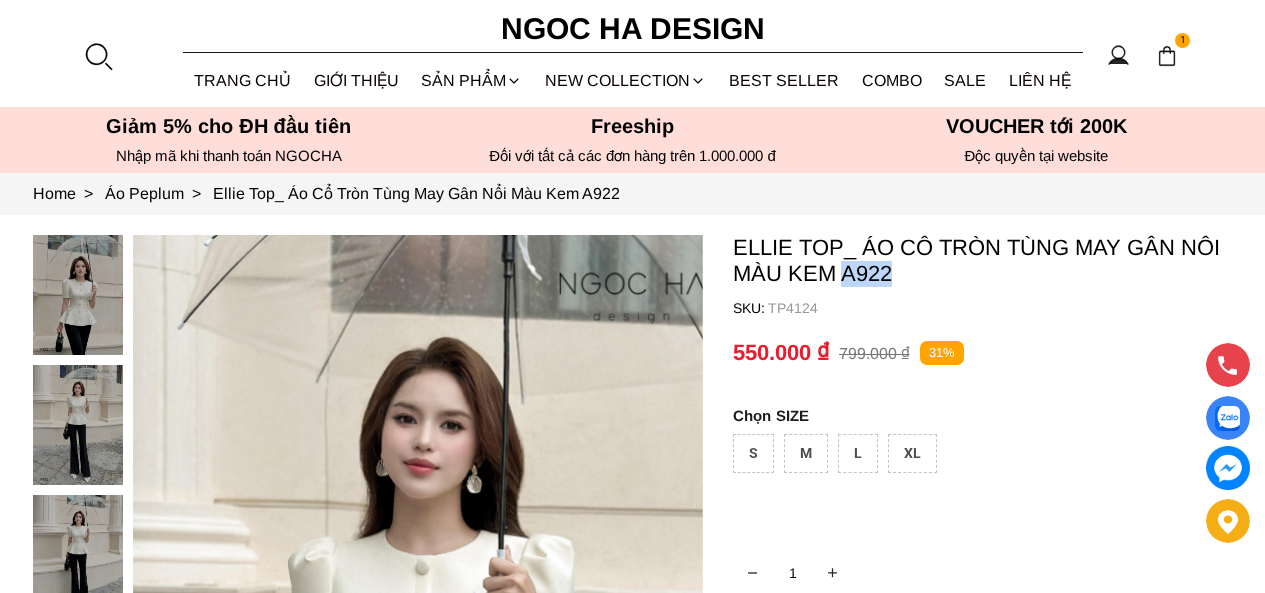copy on "A922" 